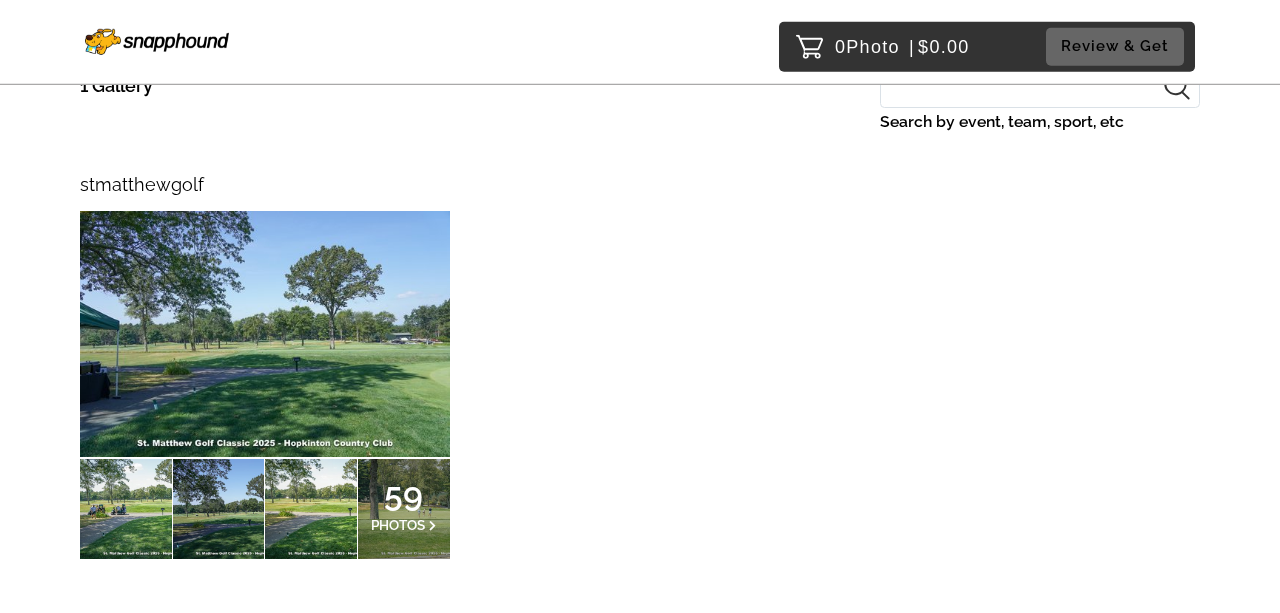 scroll, scrollTop: 208, scrollLeft: 0, axis: vertical 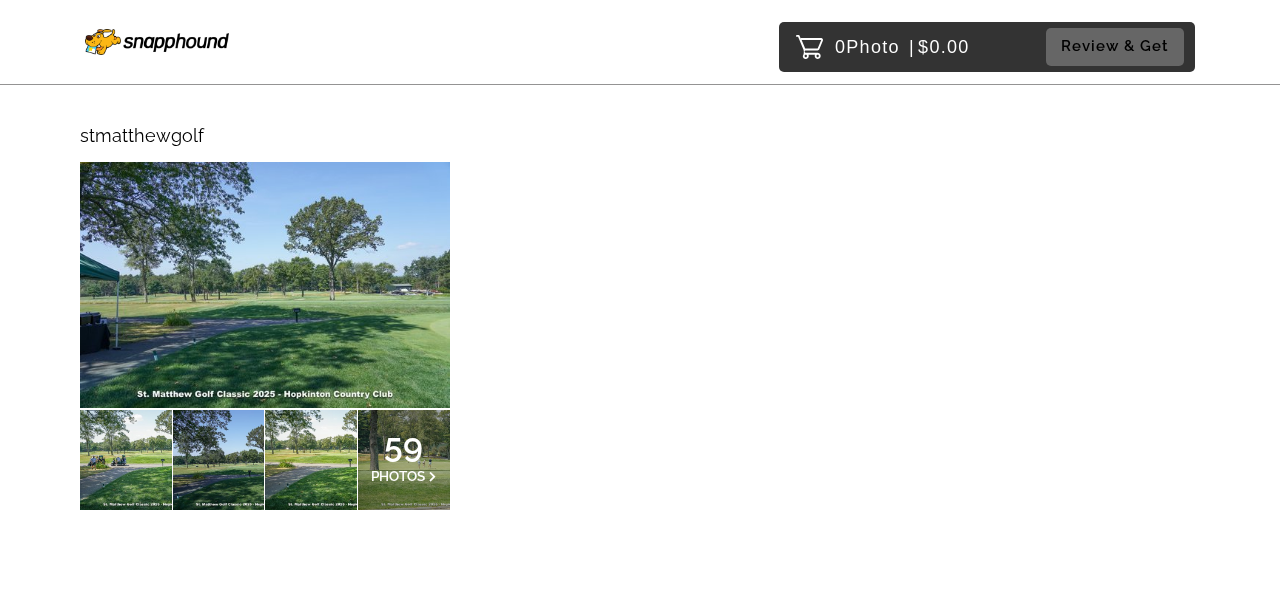 click at bounding box center (265, 285) 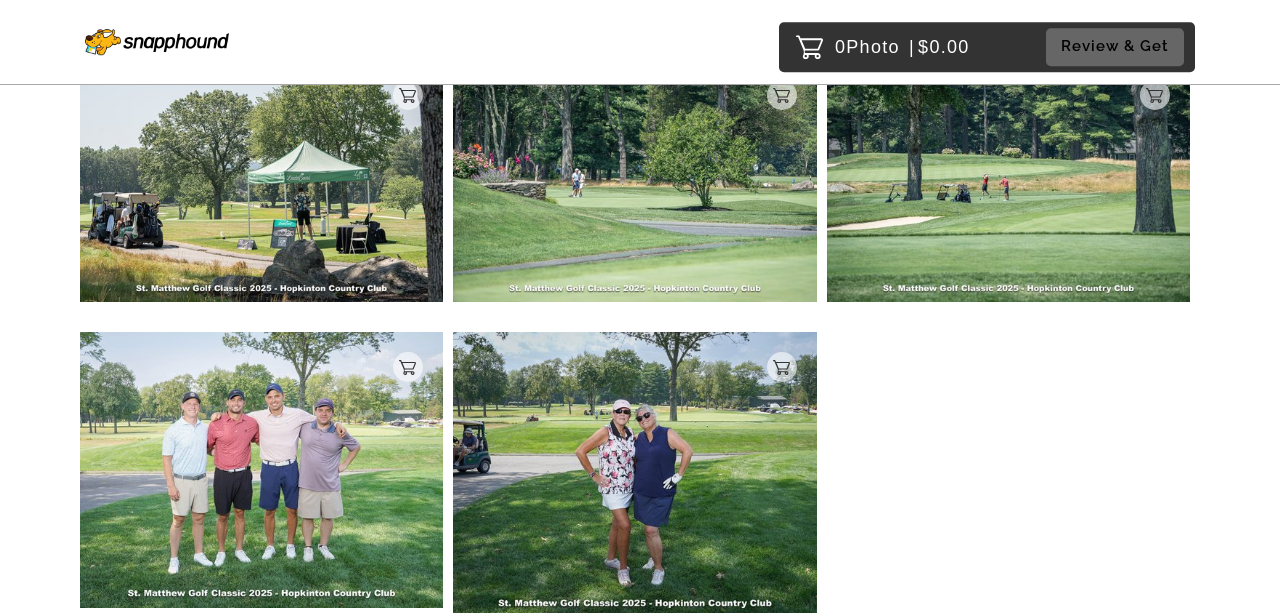 scroll, scrollTop: 1664, scrollLeft: 0, axis: vertical 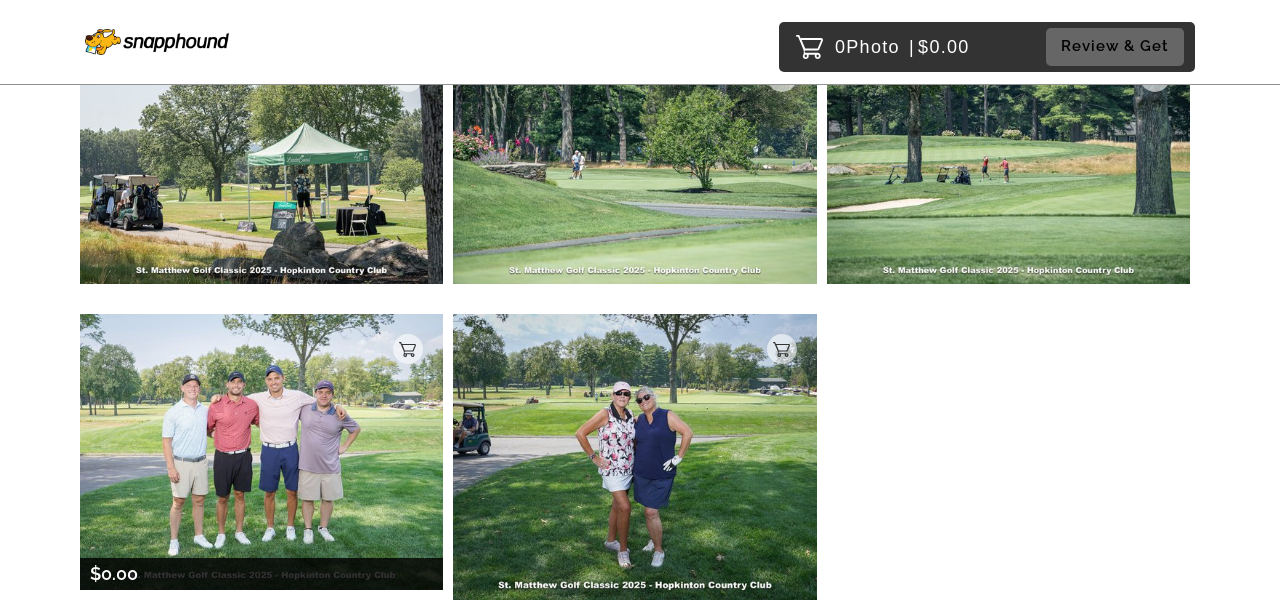 click at bounding box center (261, 451) 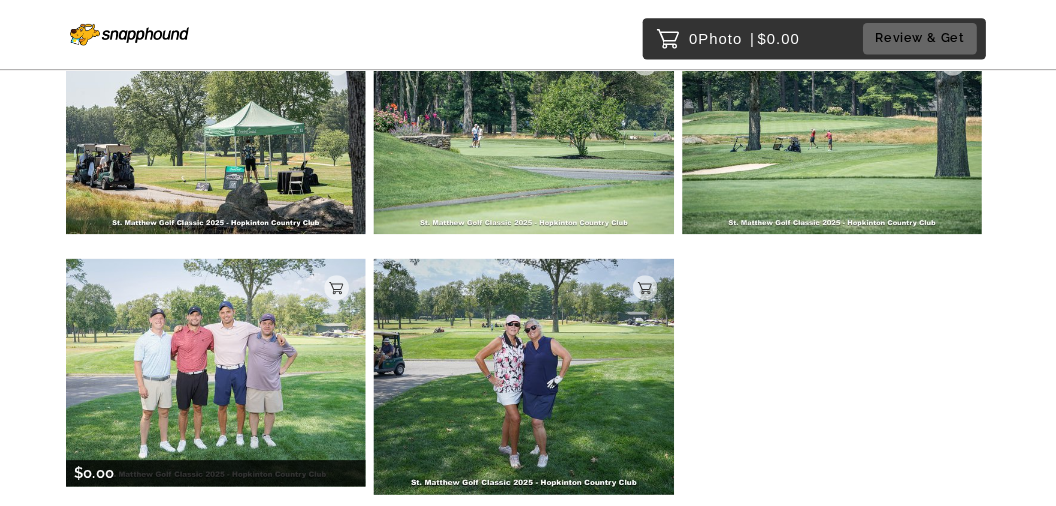 scroll, scrollTop: 0, scrollLeft: 0, axis: both 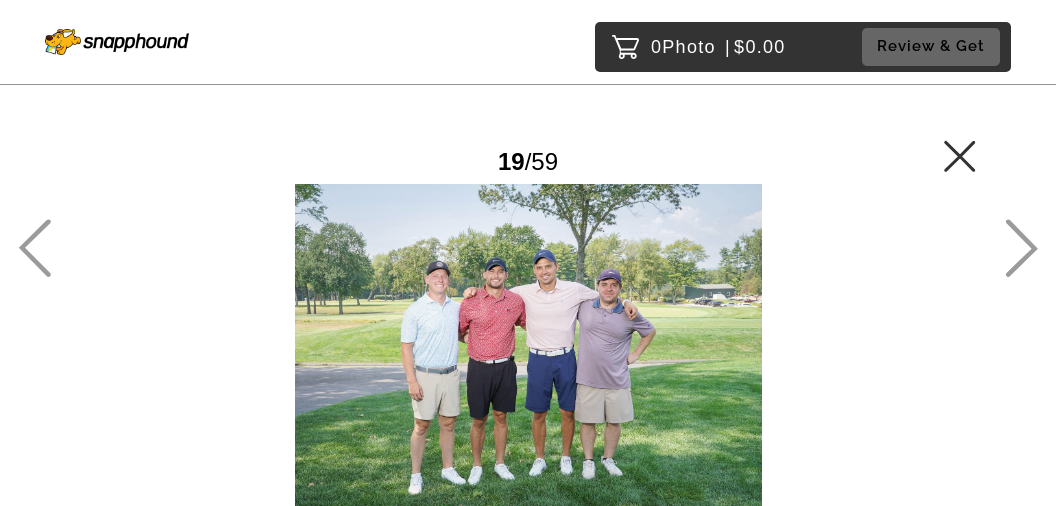 click 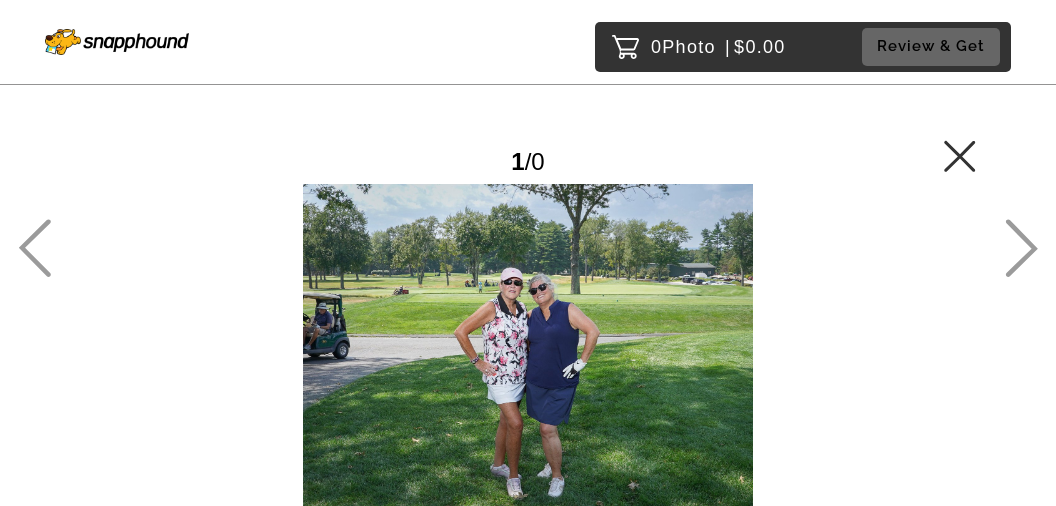 scroll, scrollTop: 0, scrollLeft: 0, axis: both 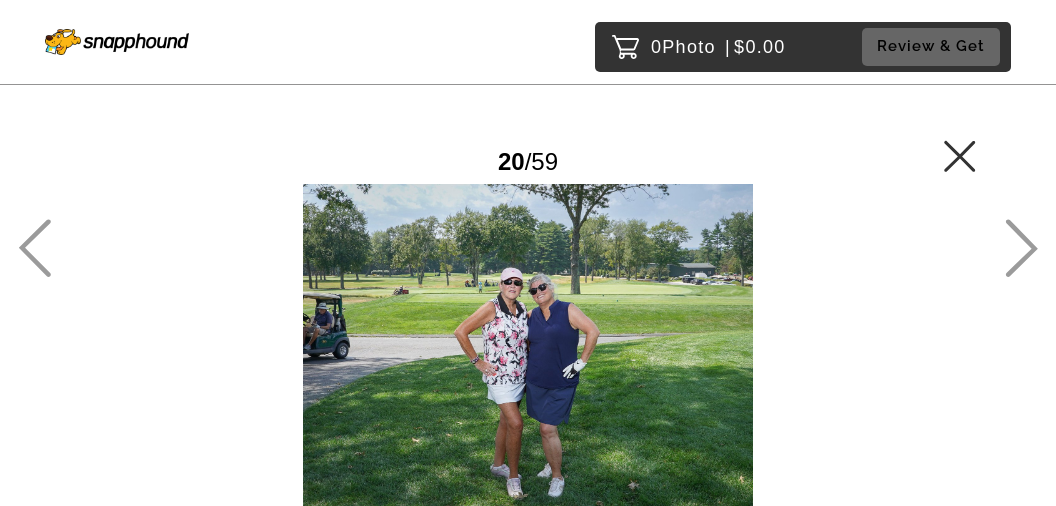 click at bounding box center (528, 361) 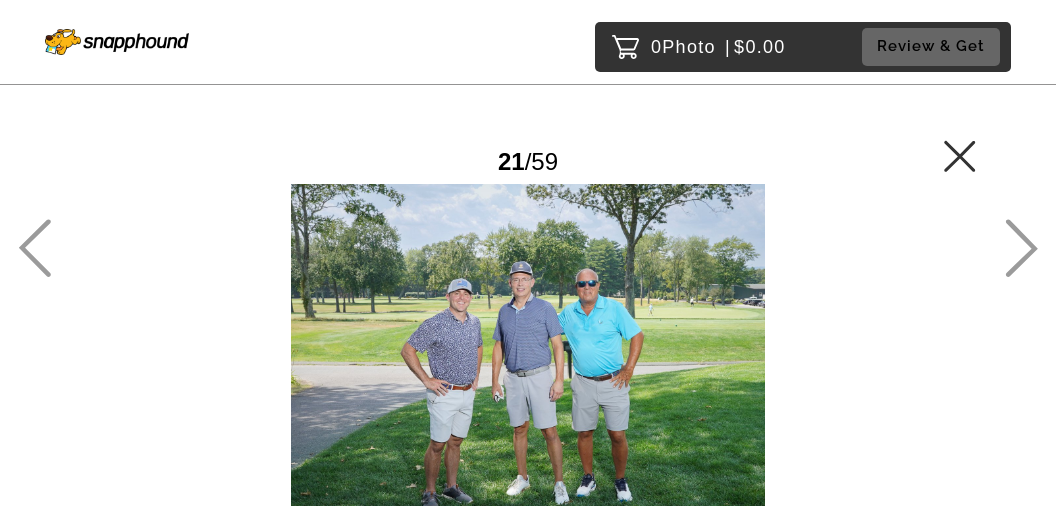 click 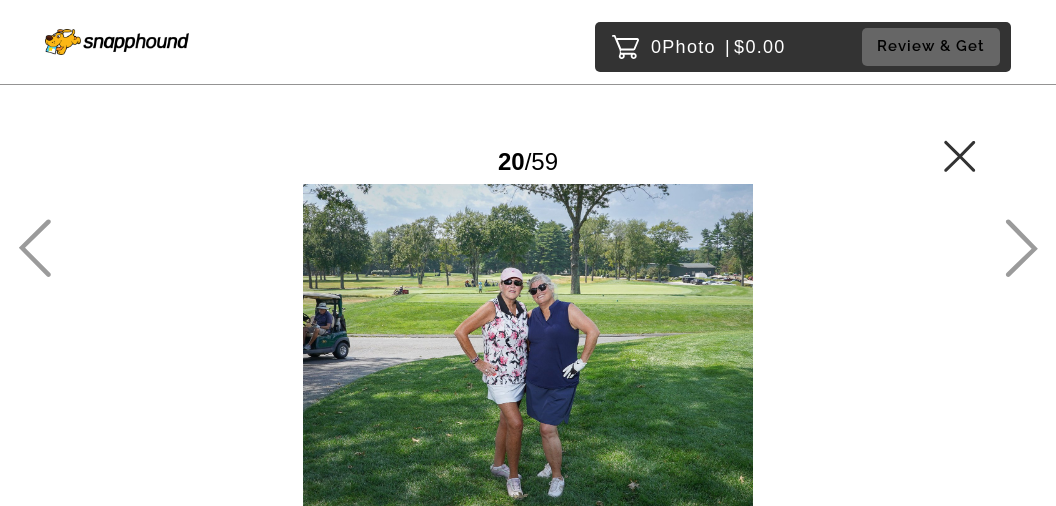 click 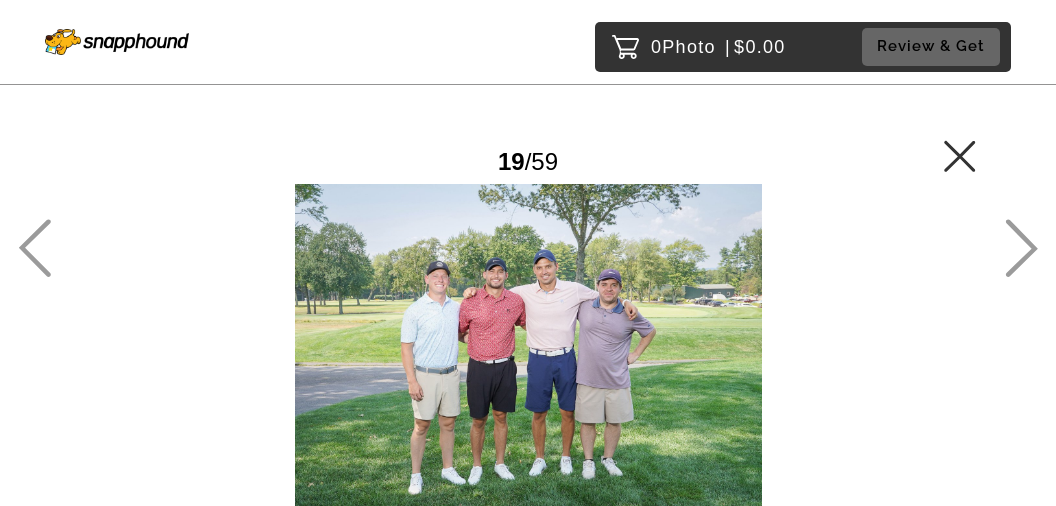 click 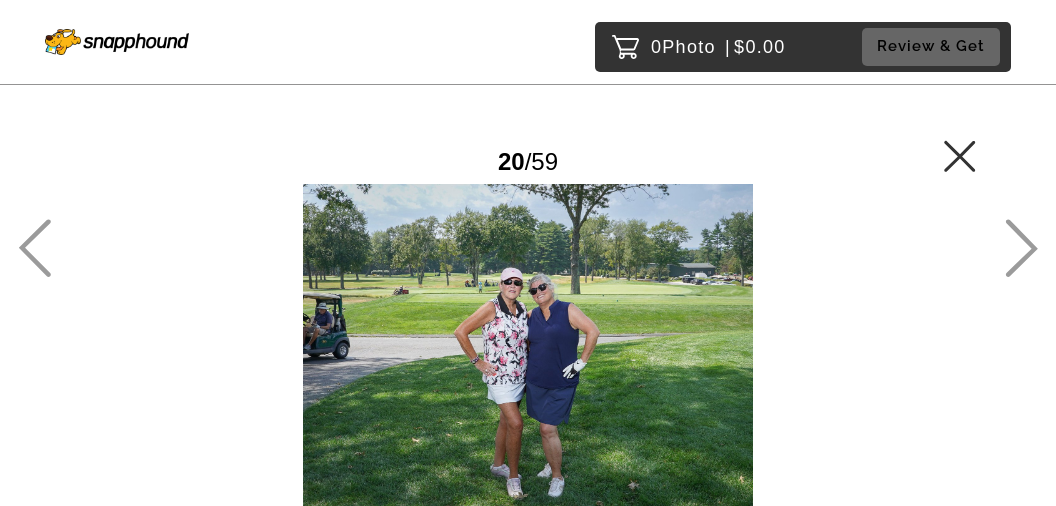 click 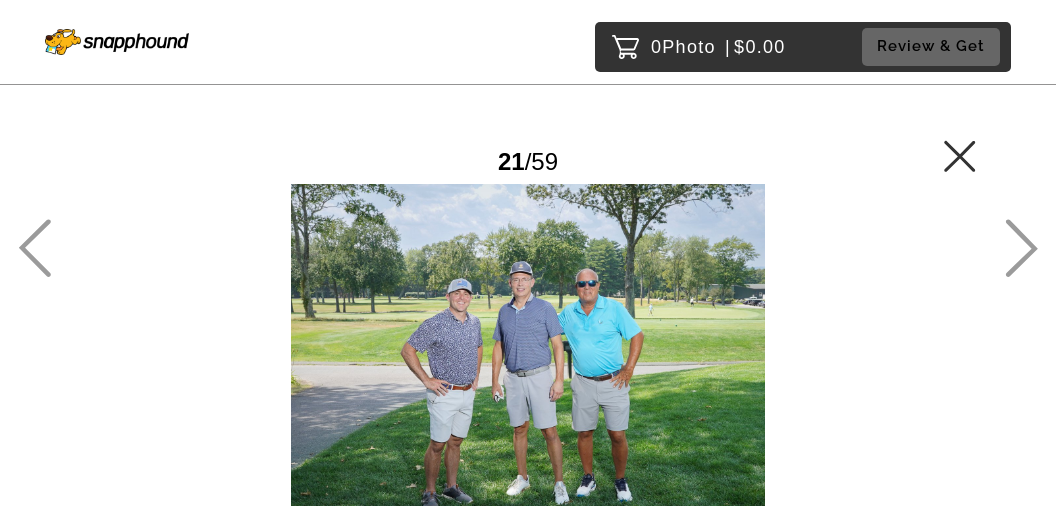 click 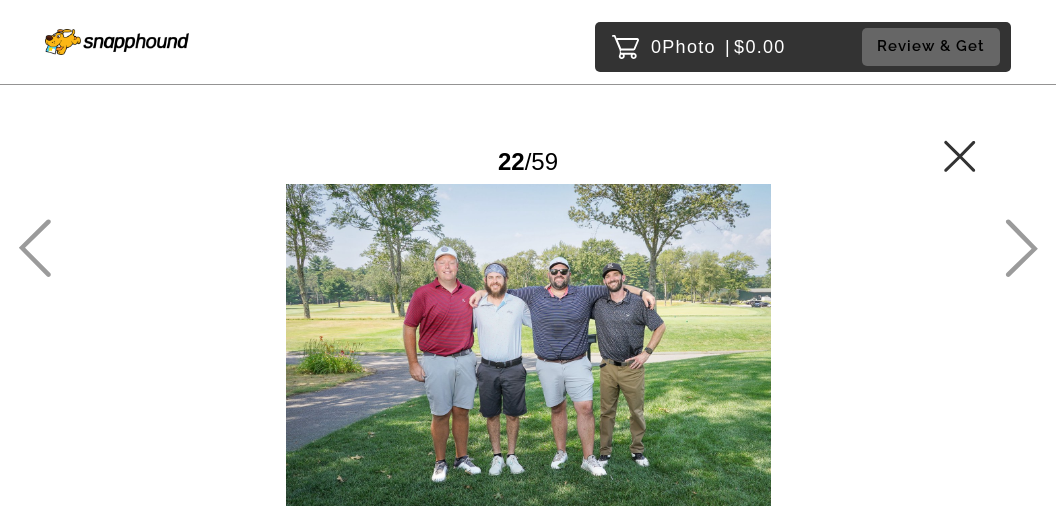 click 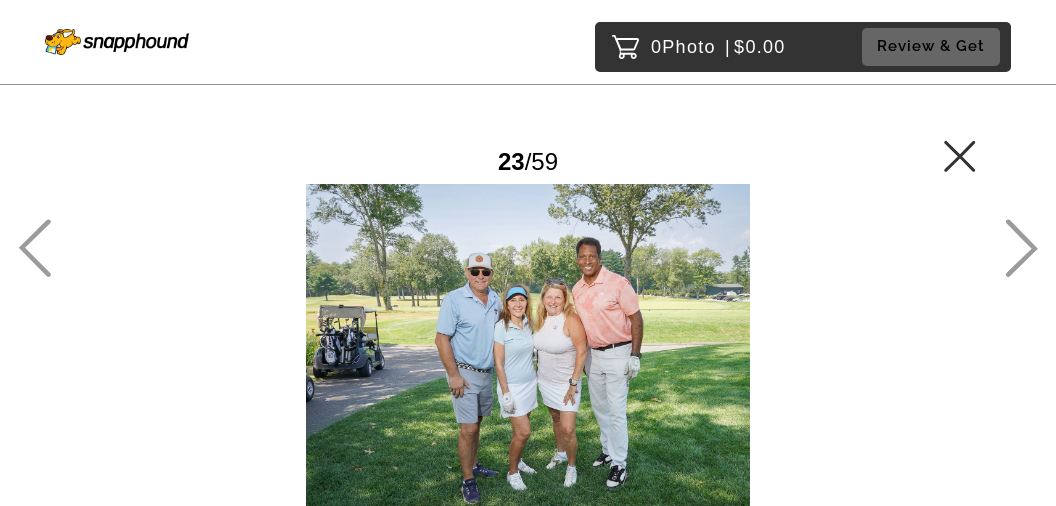 click 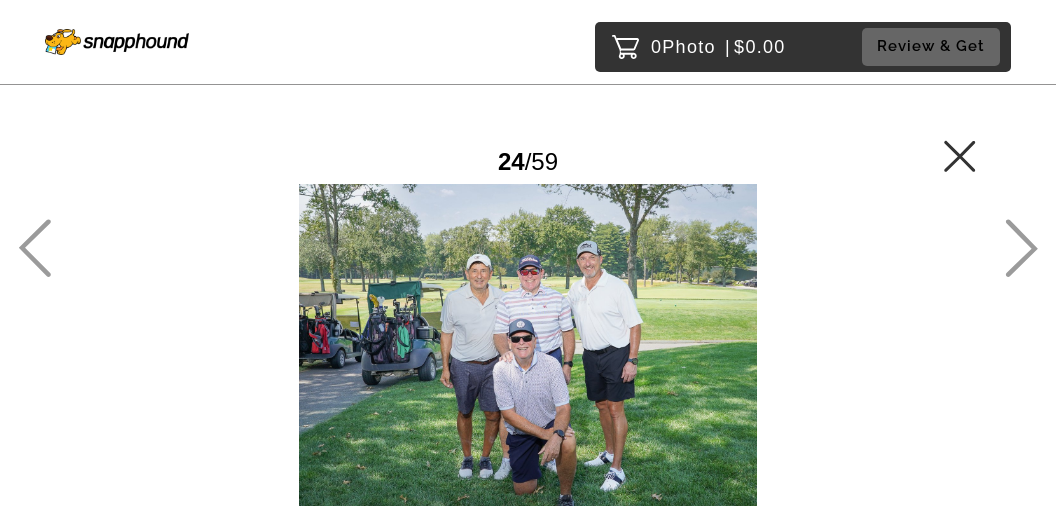 click 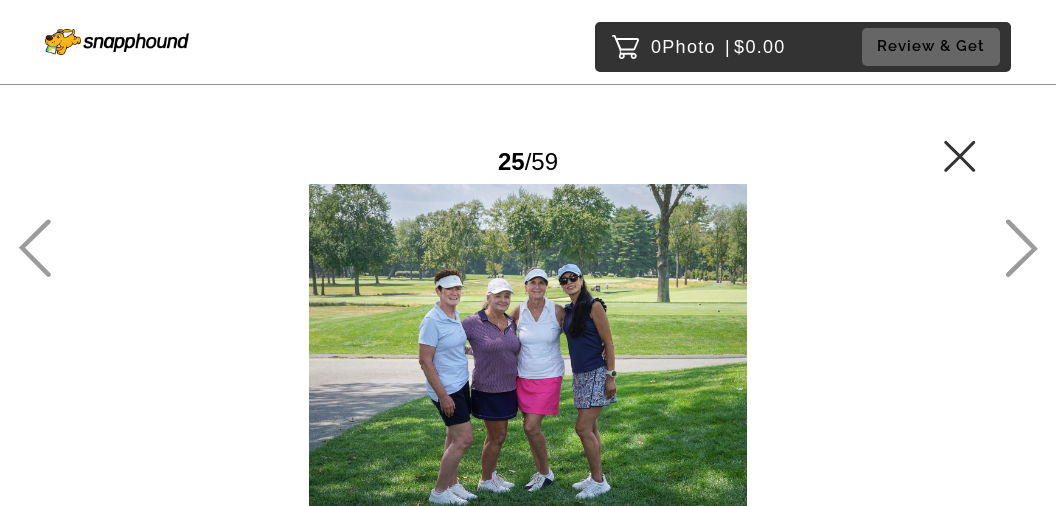 click 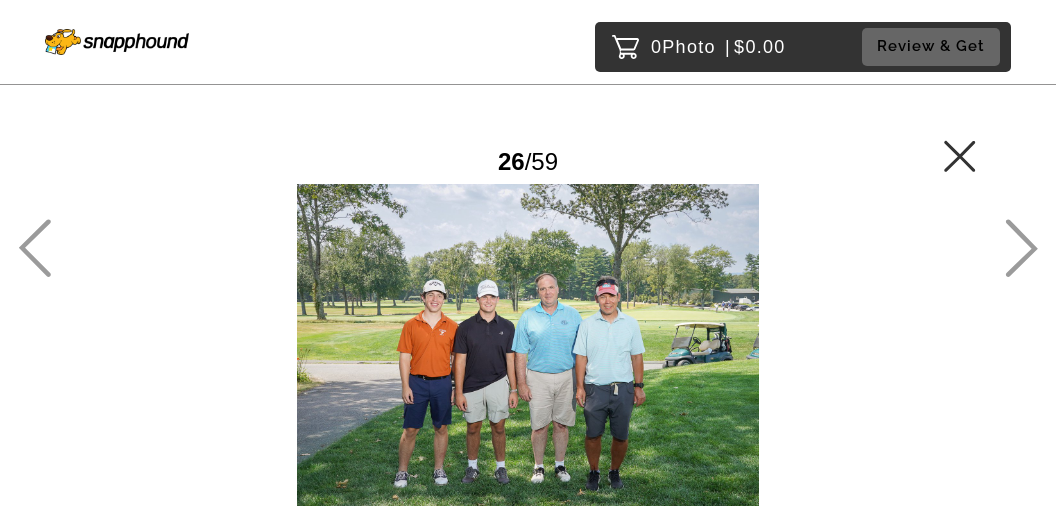 click 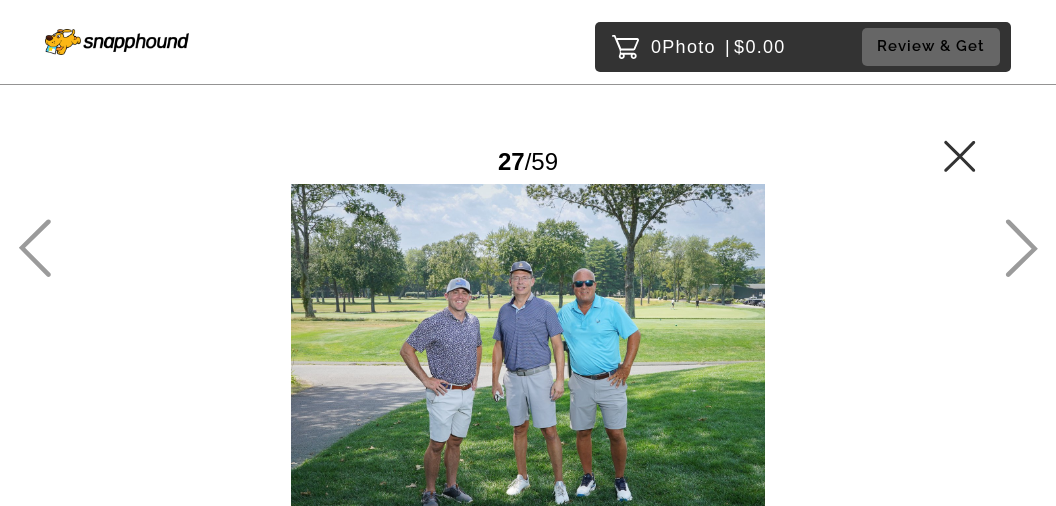 click 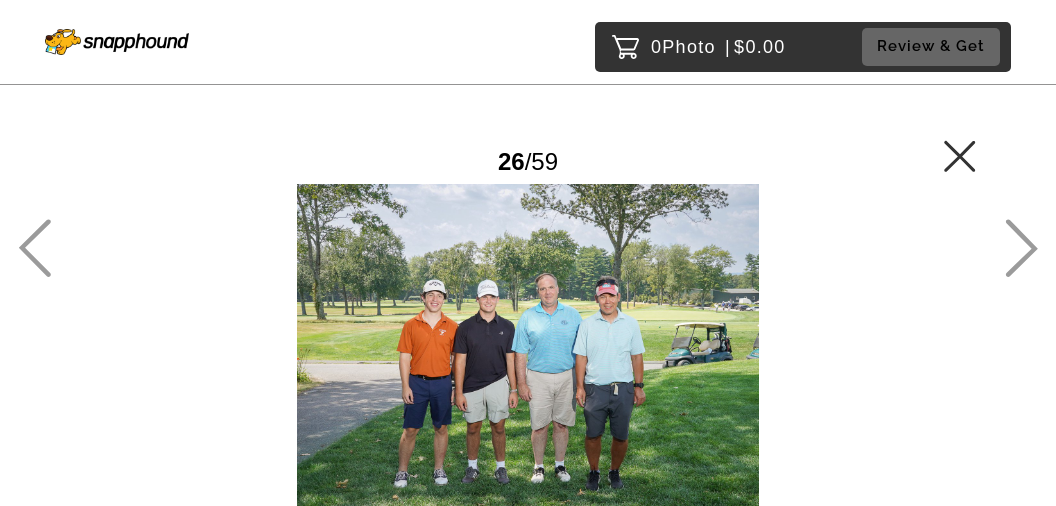 click 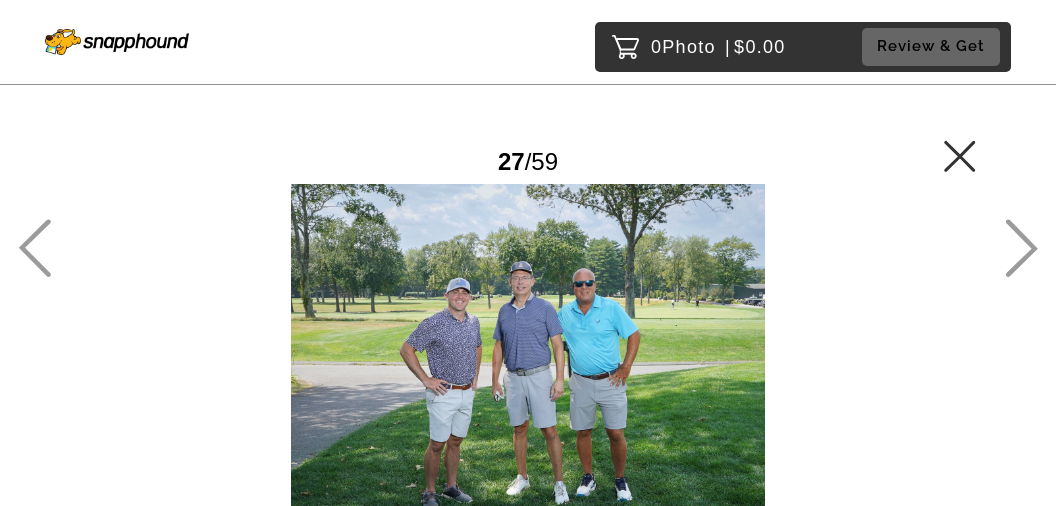 click 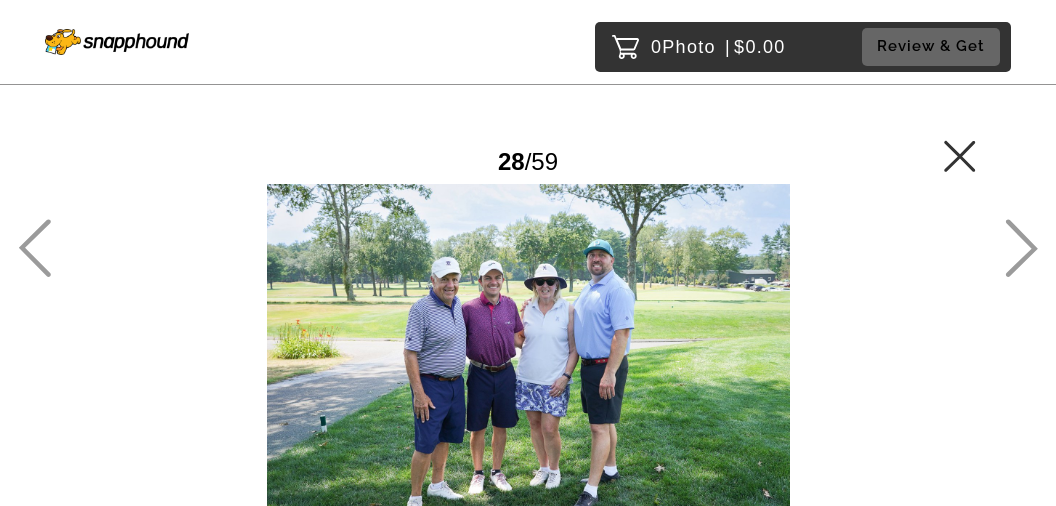 click 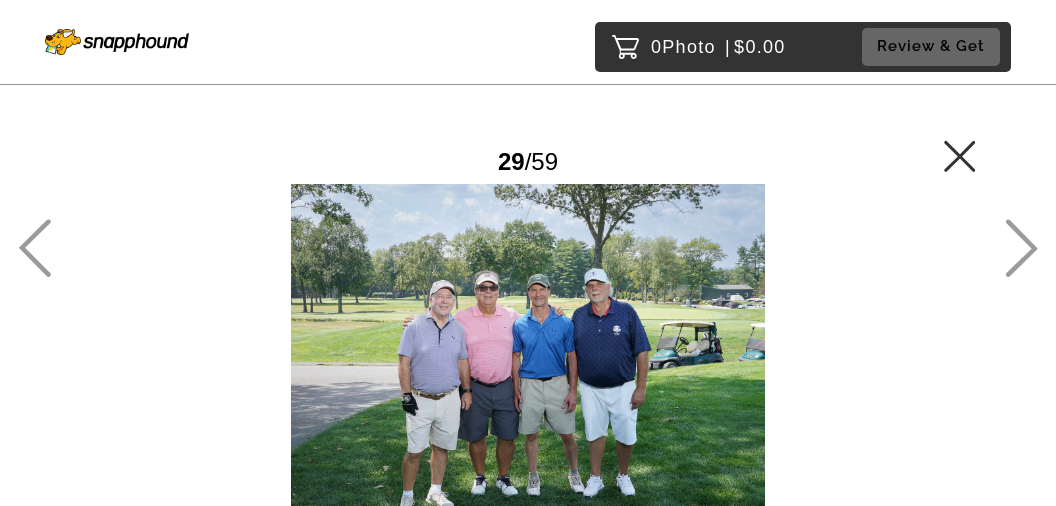 click 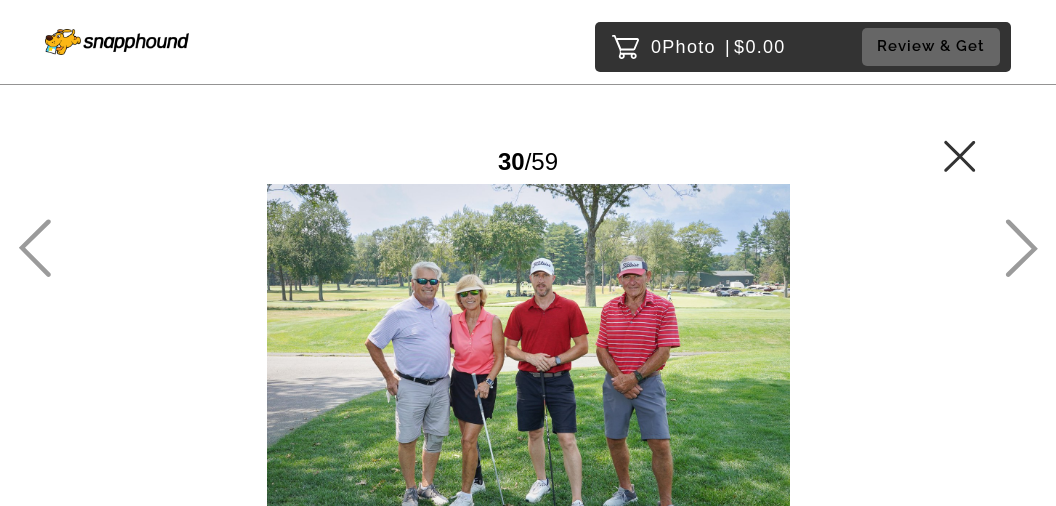 click 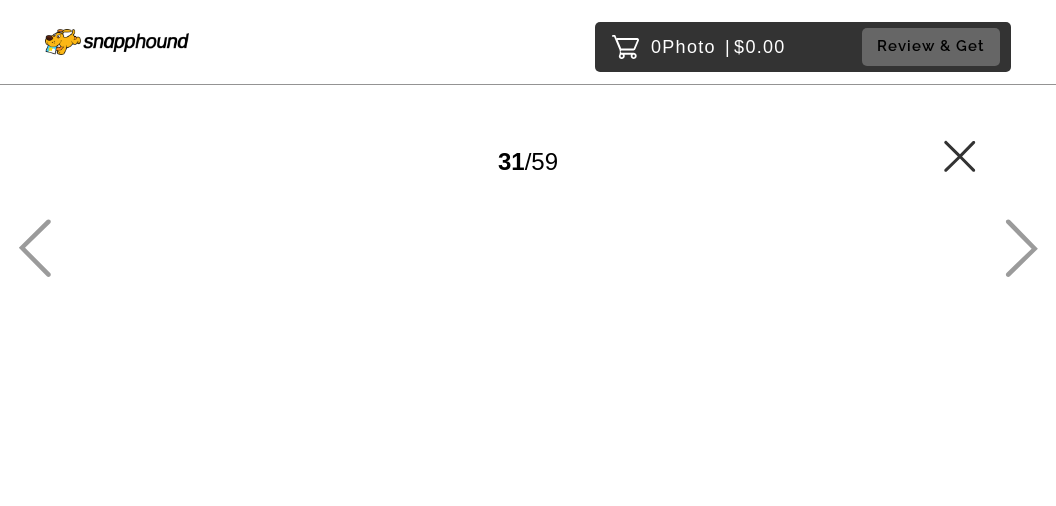 click 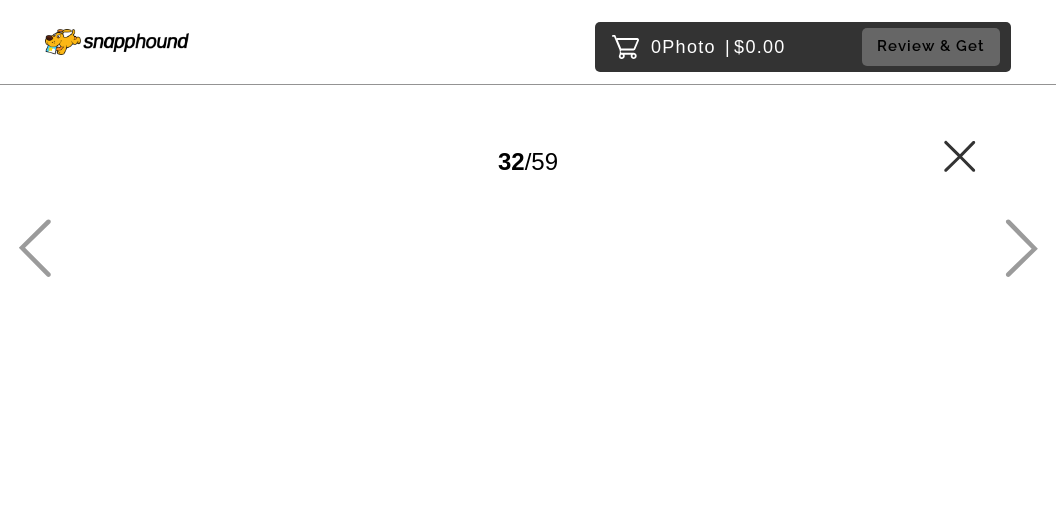 click 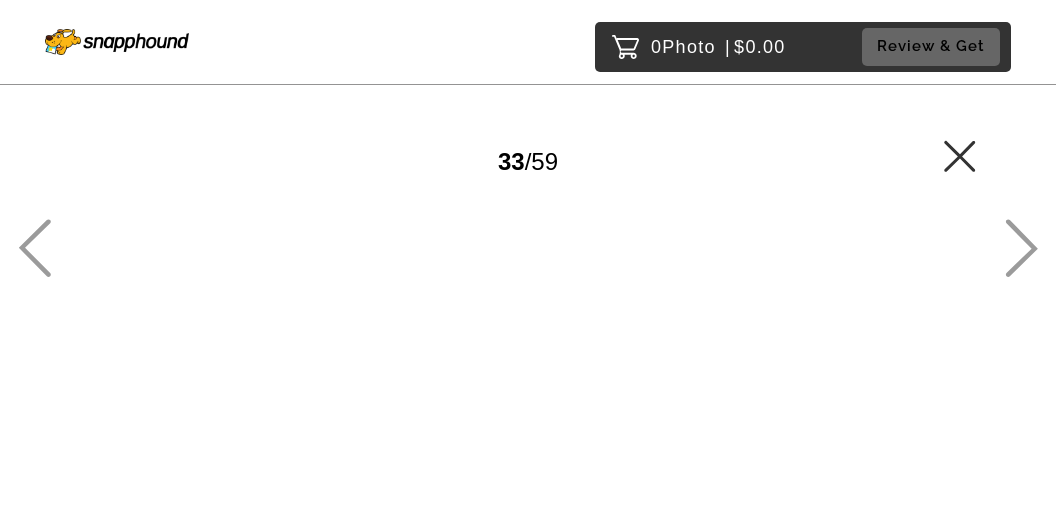 click 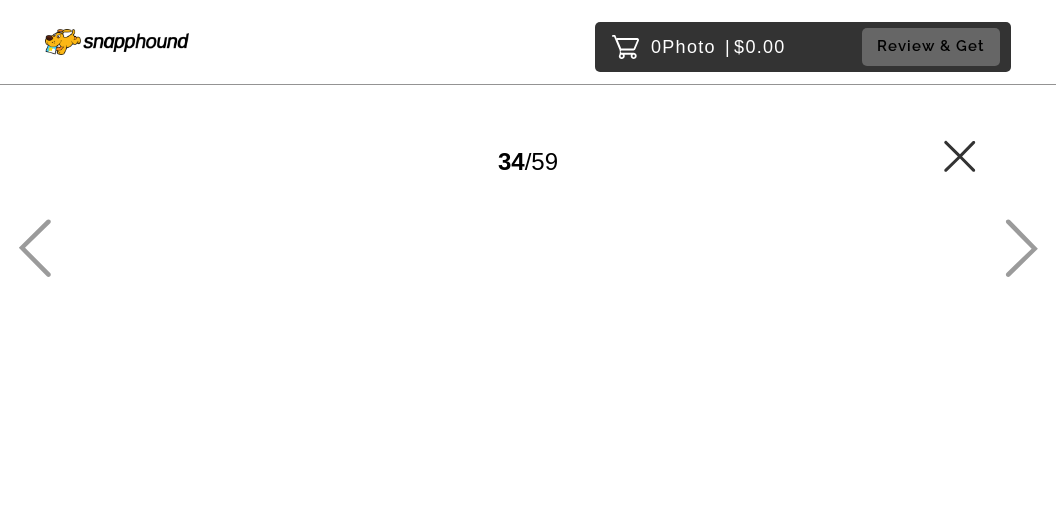 click 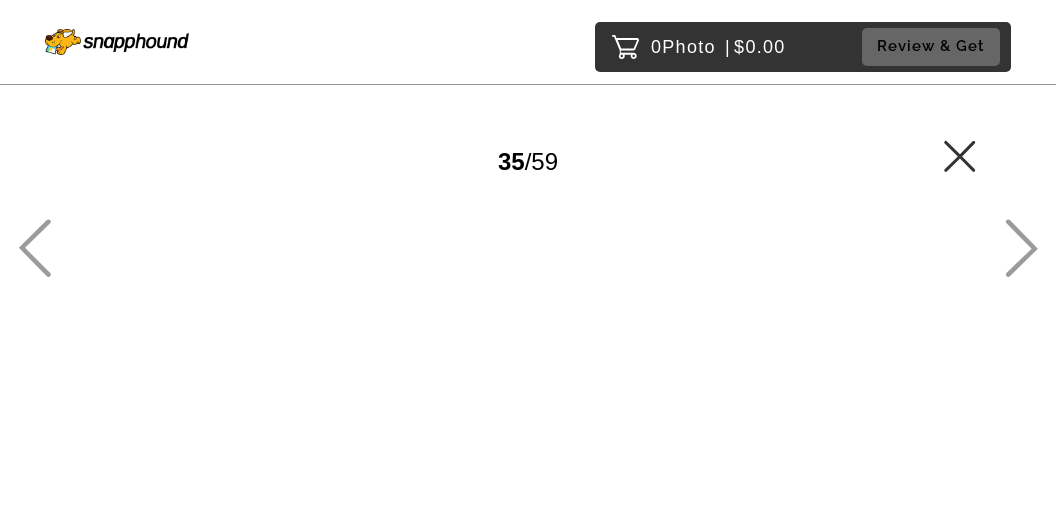 click 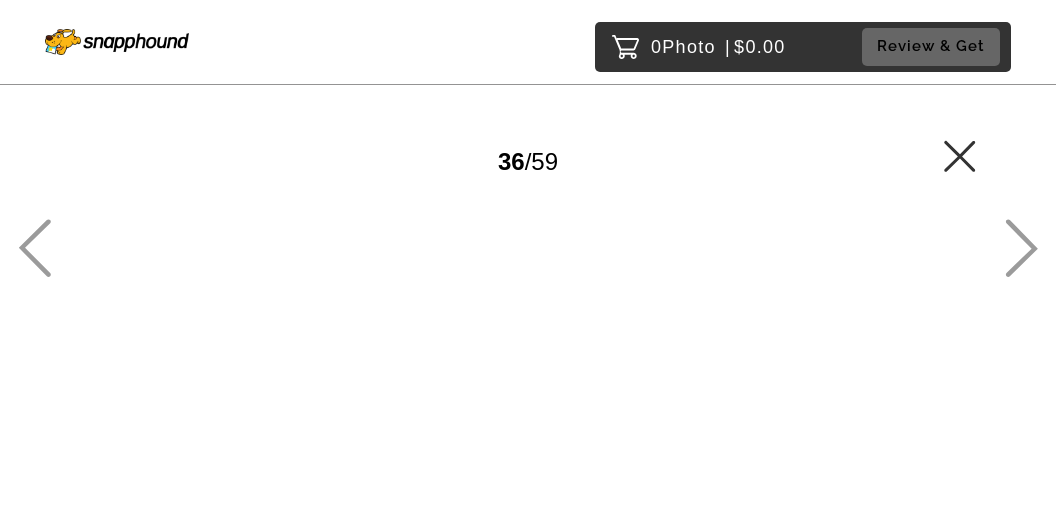 click 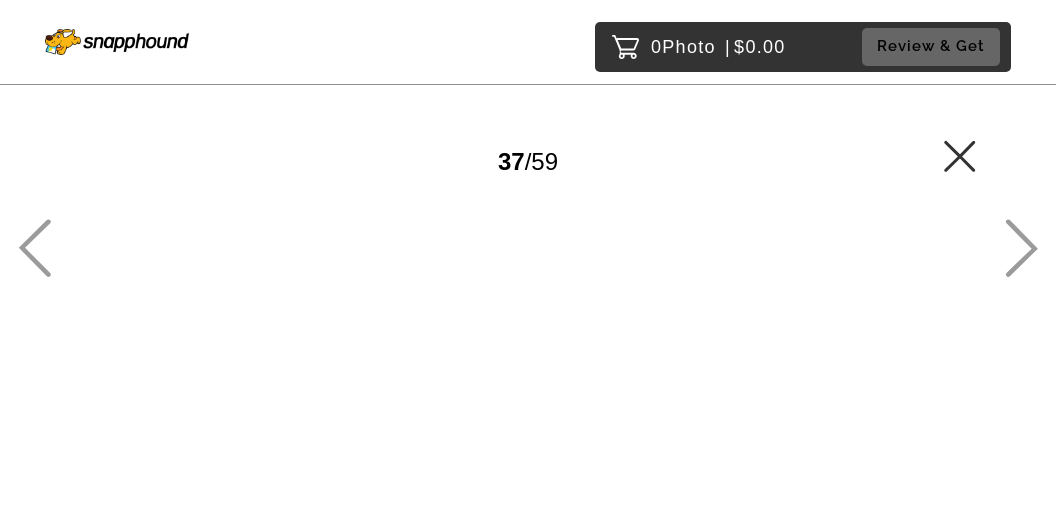 click 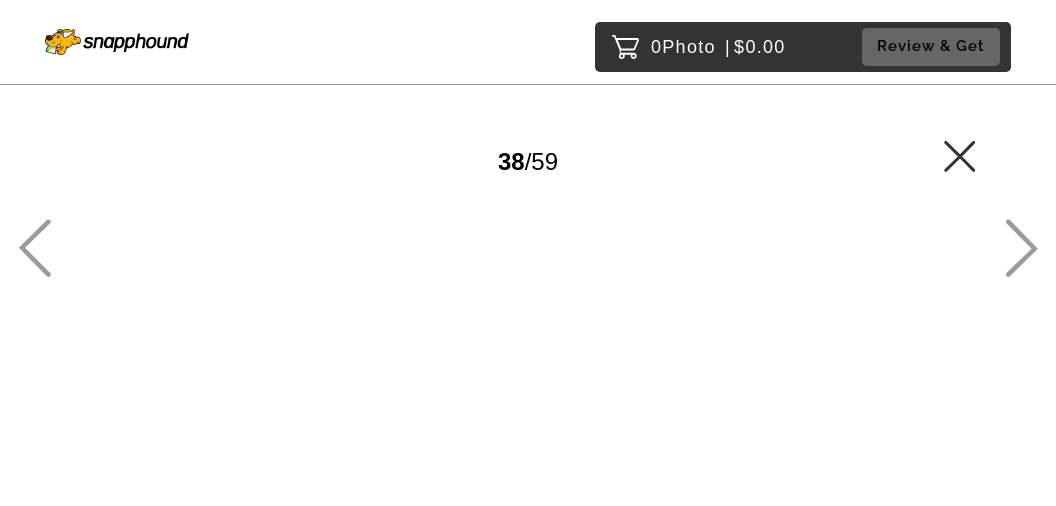 click 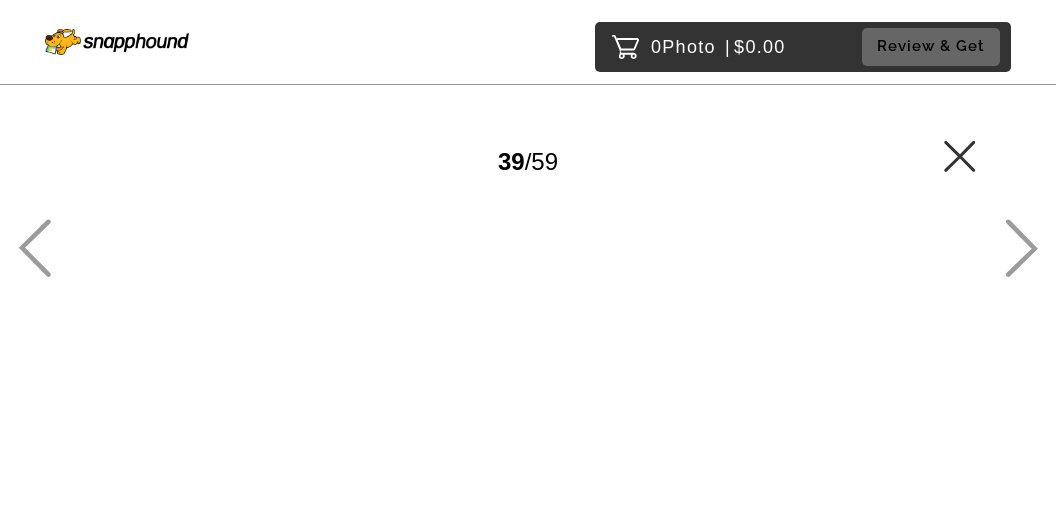 click 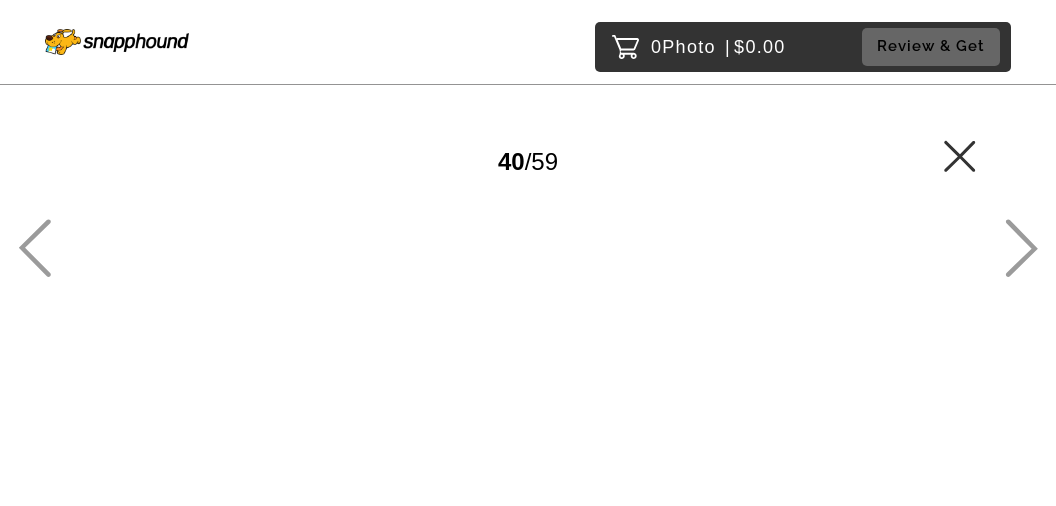 click 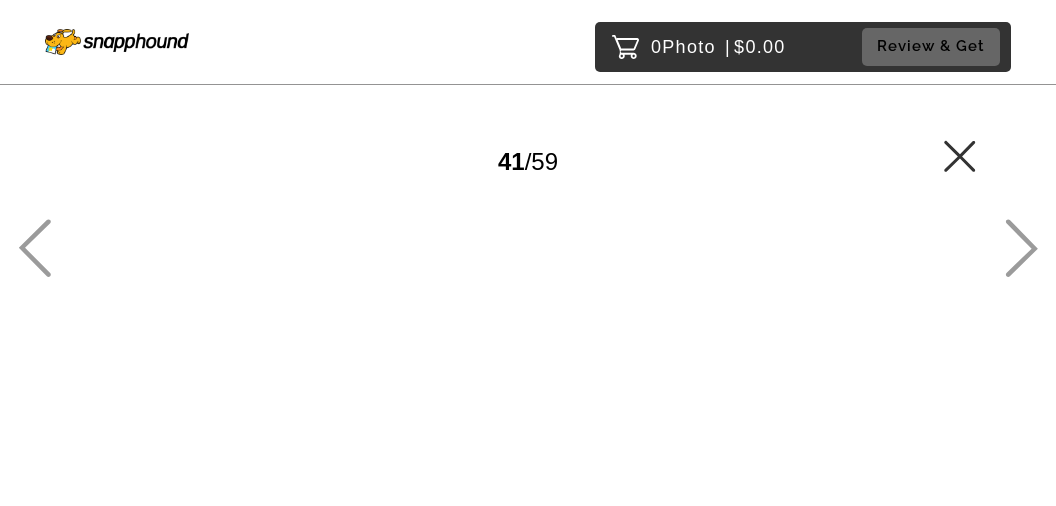 click 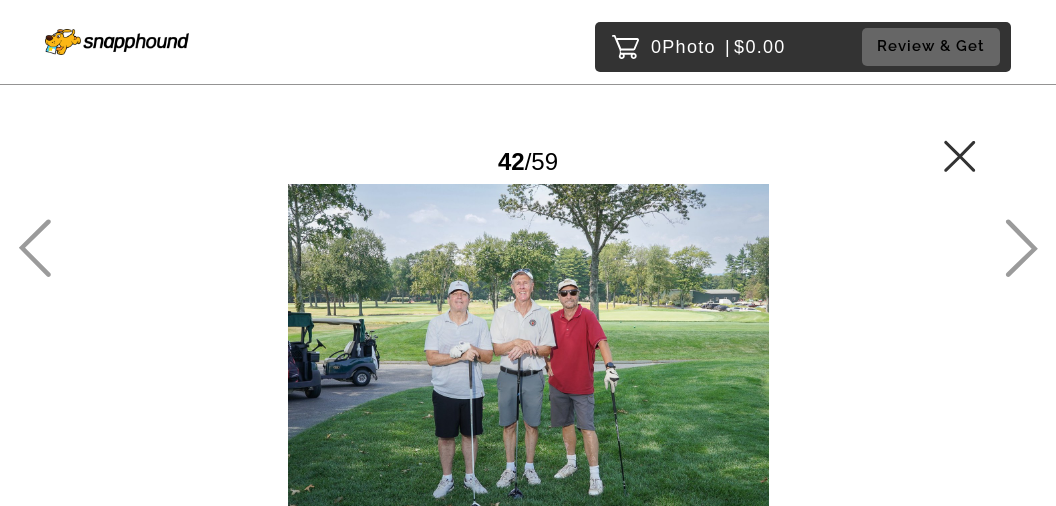 click 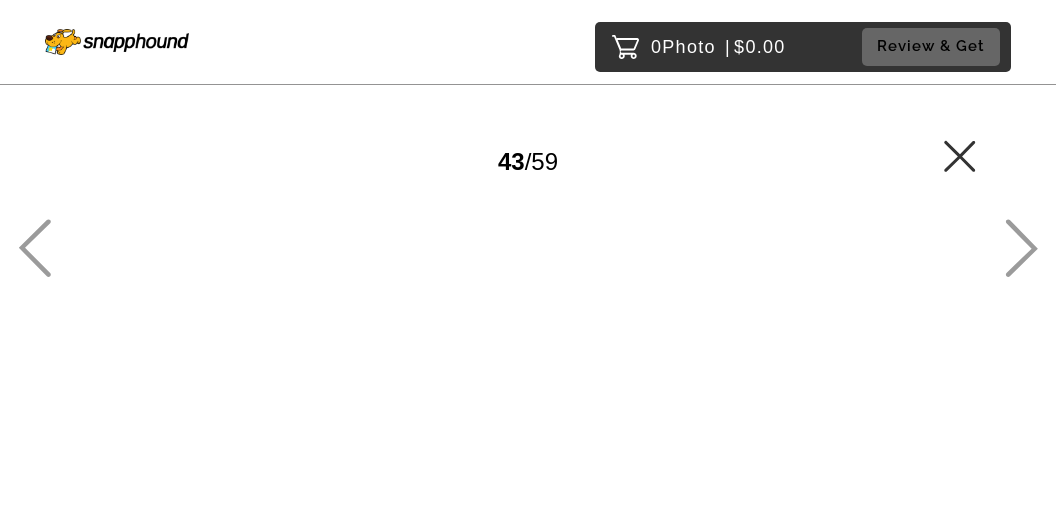 click 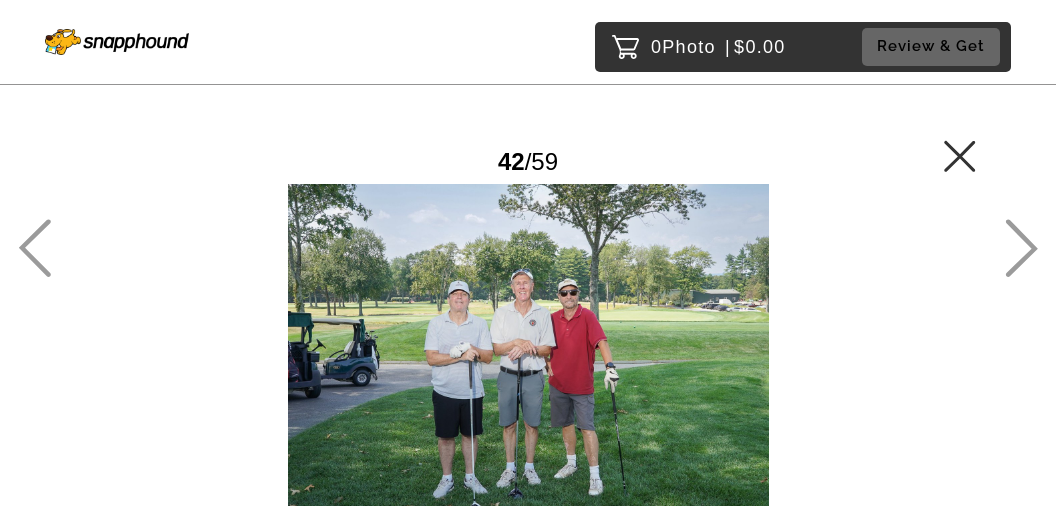 click 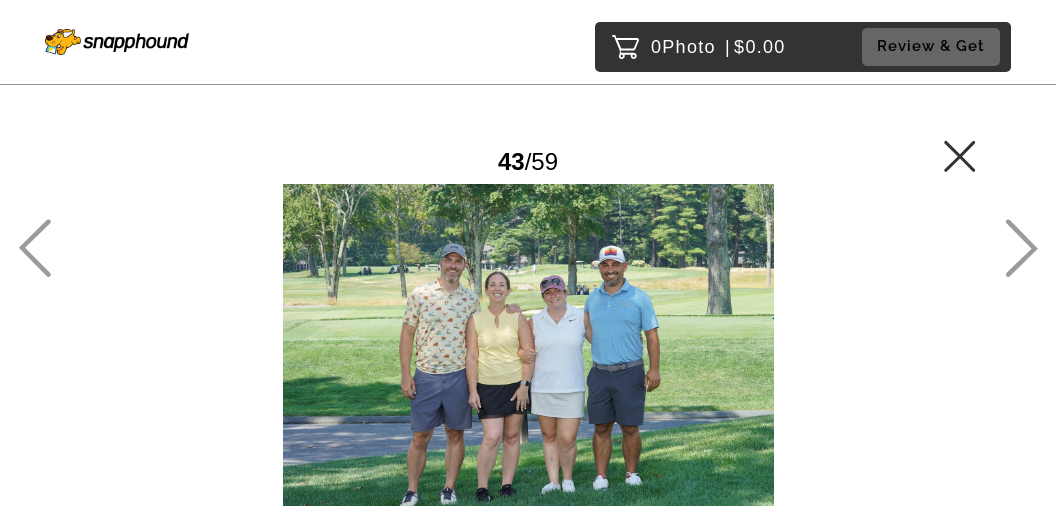click 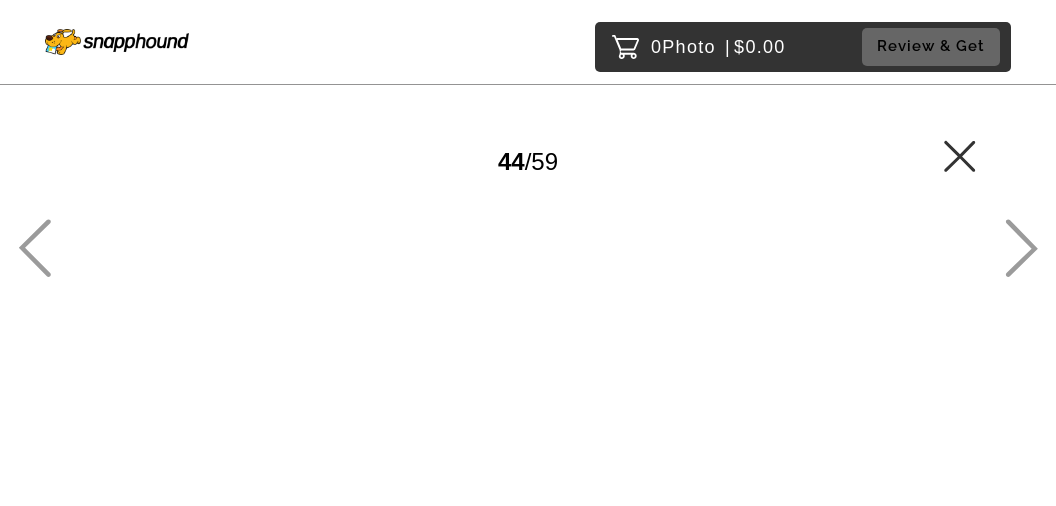 click 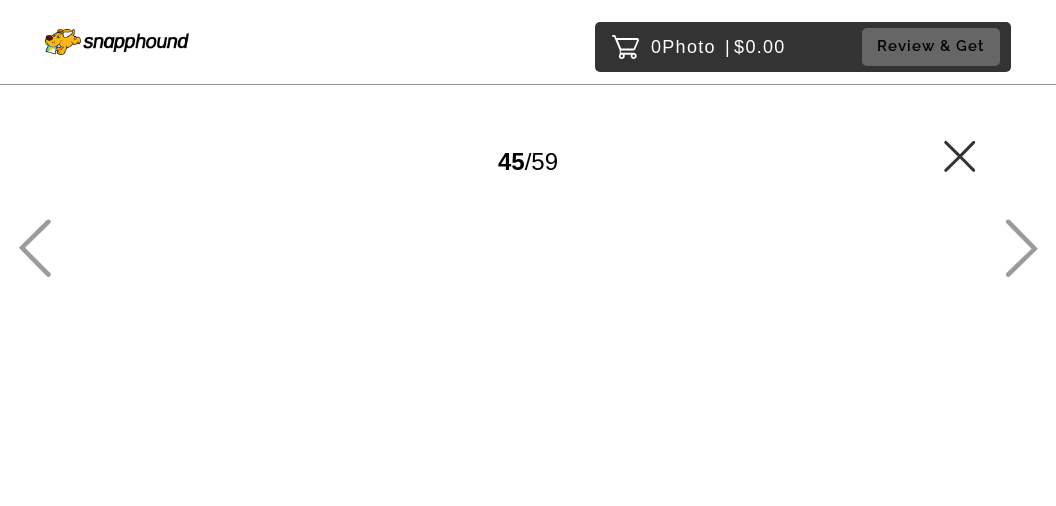 click 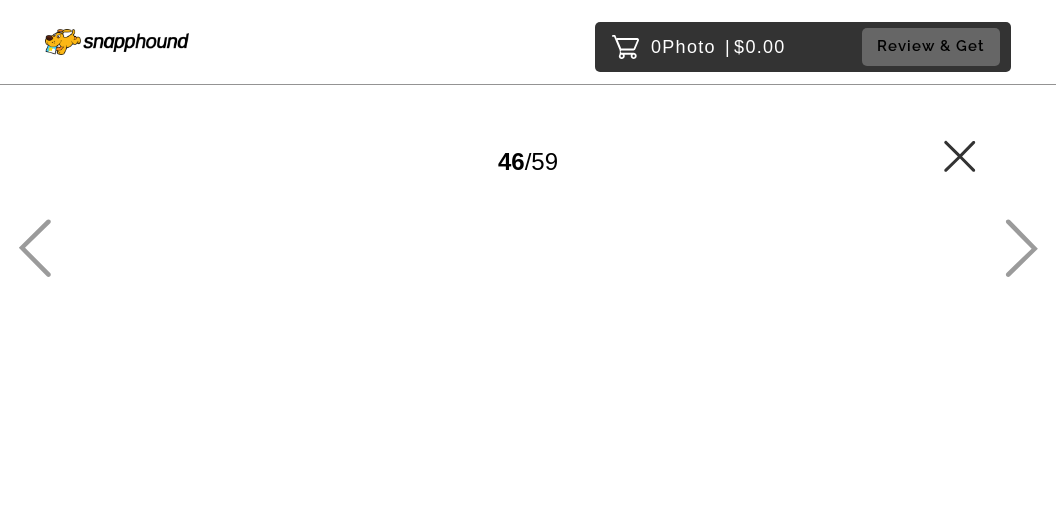 click 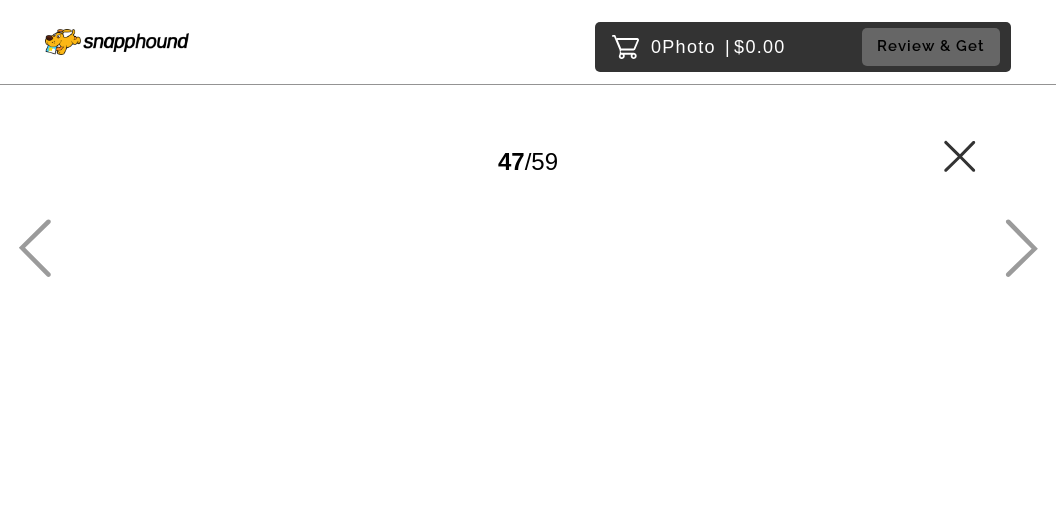 click 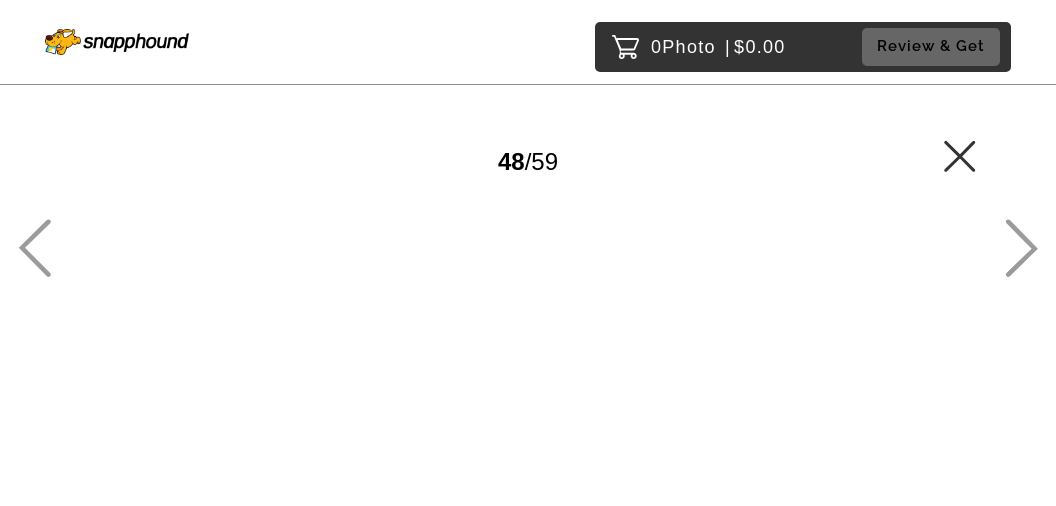 click 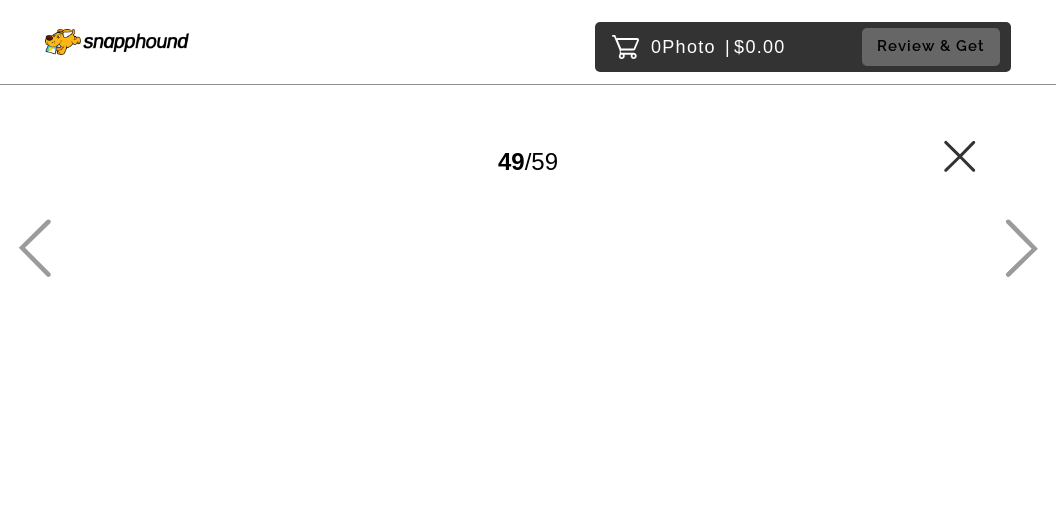 click 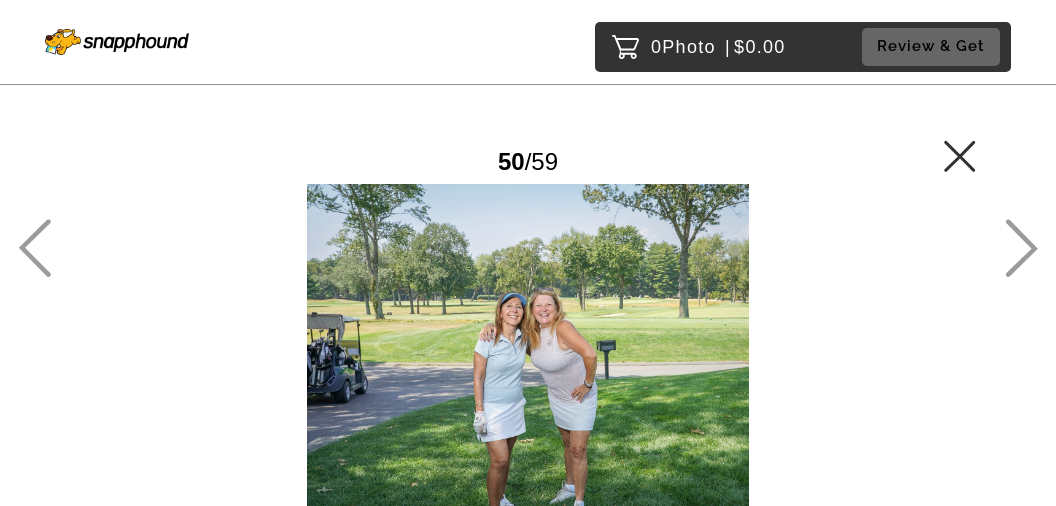 click 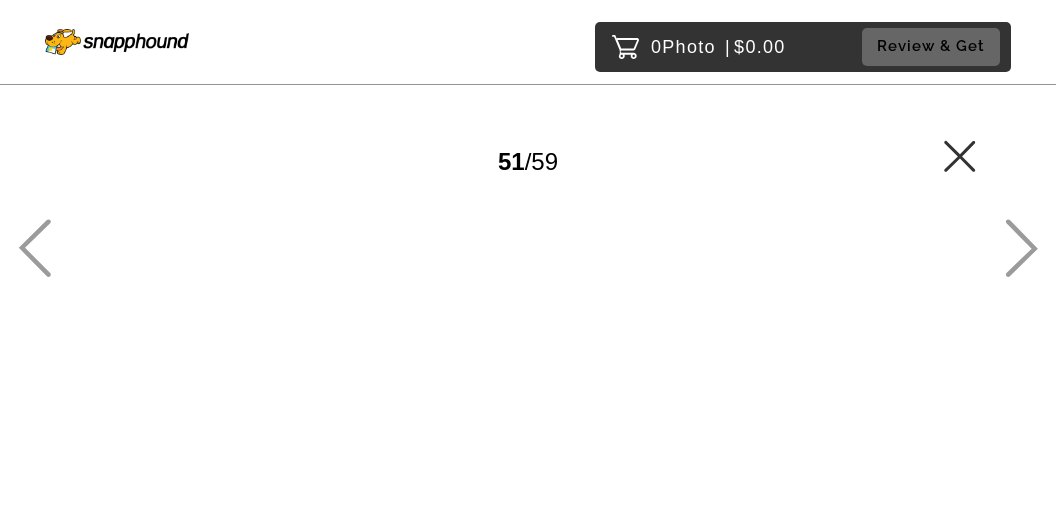 click 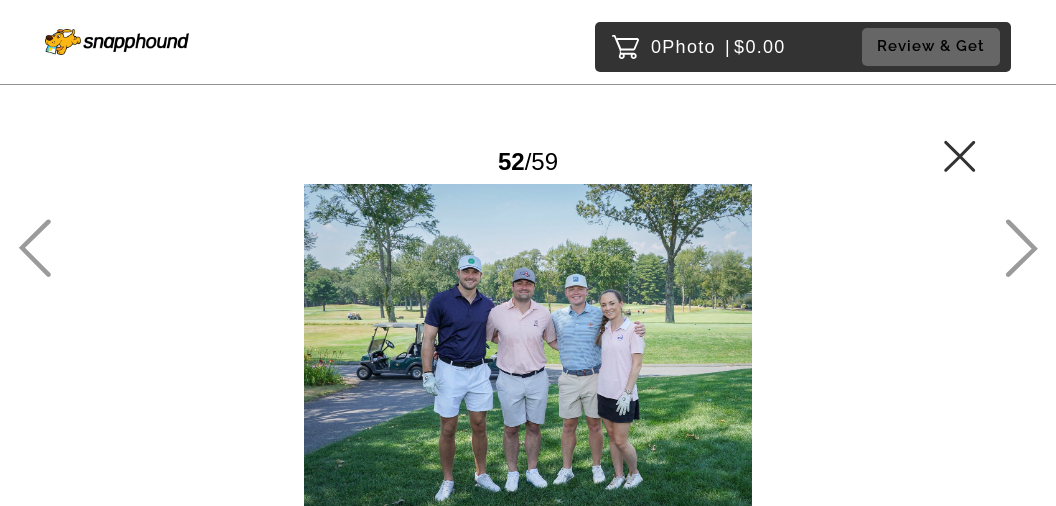click 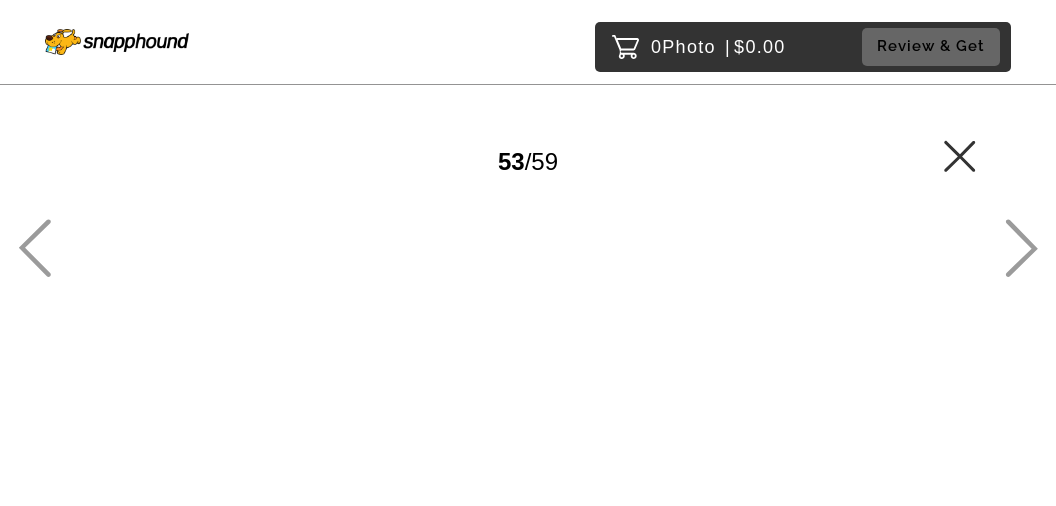 click 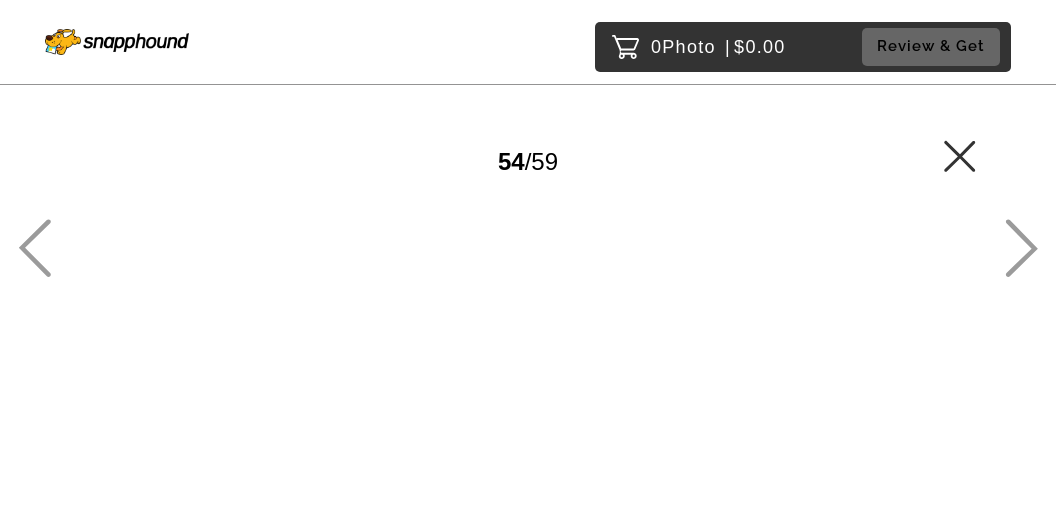 click 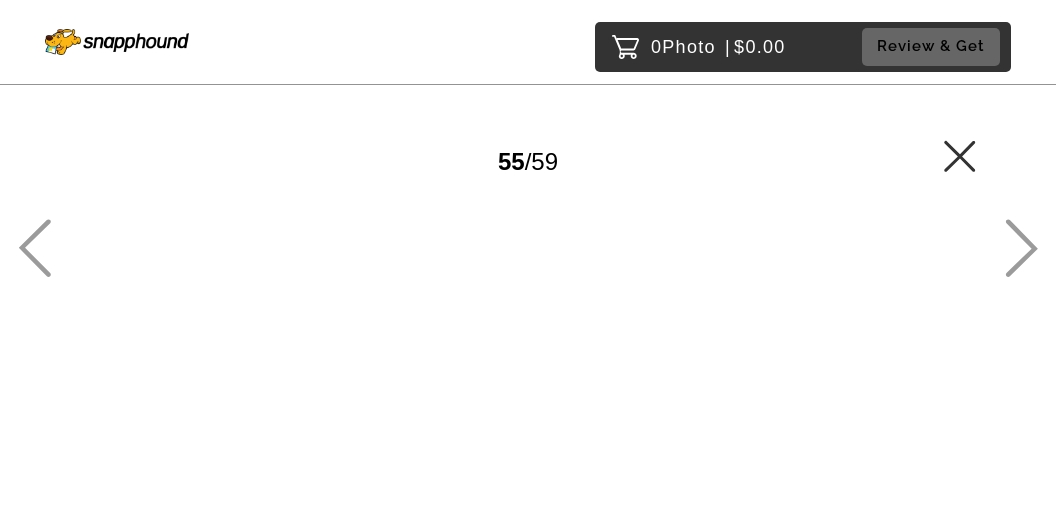 click 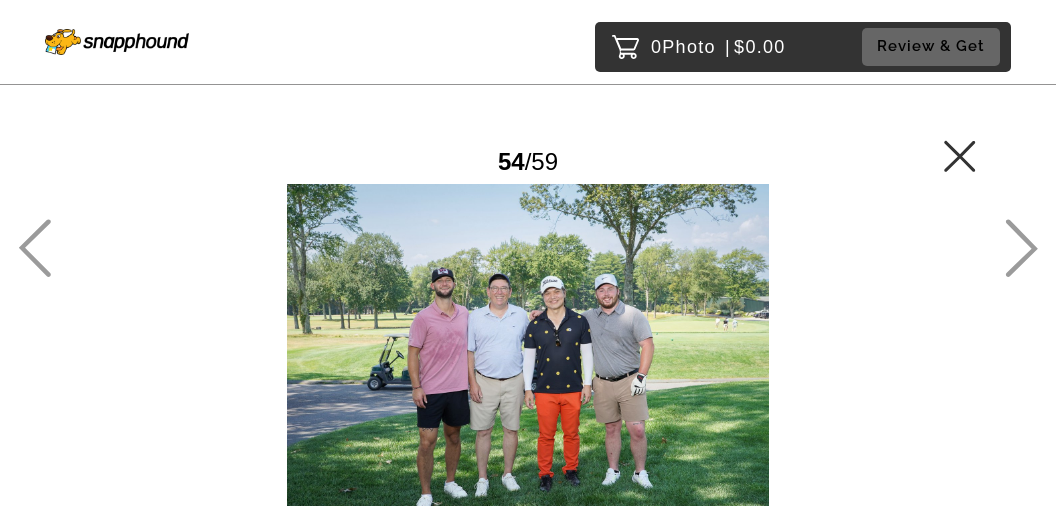 click 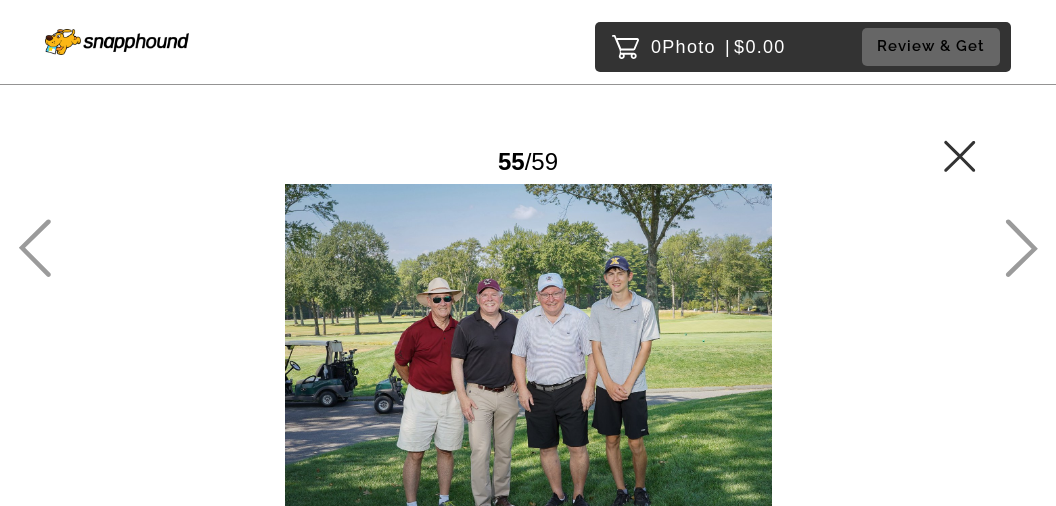 click 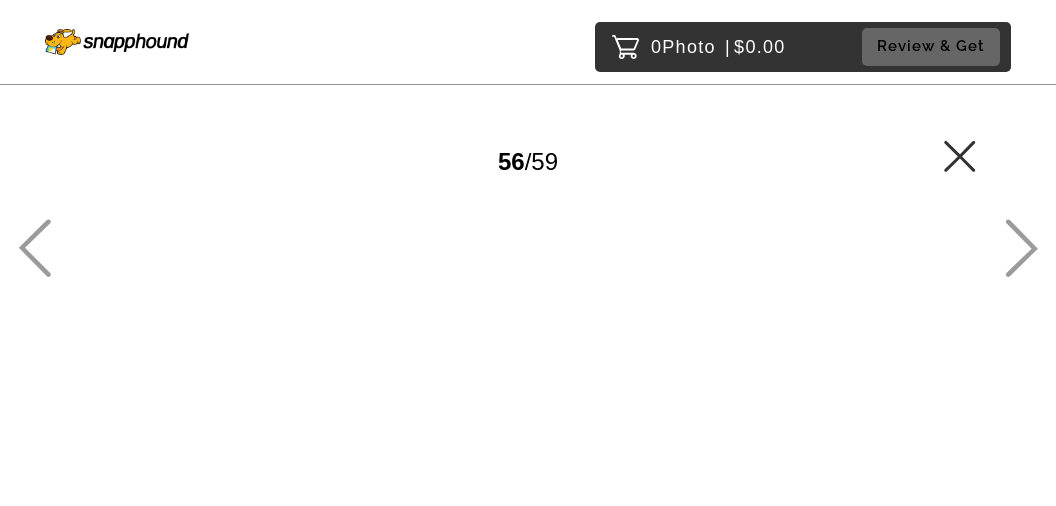 click 